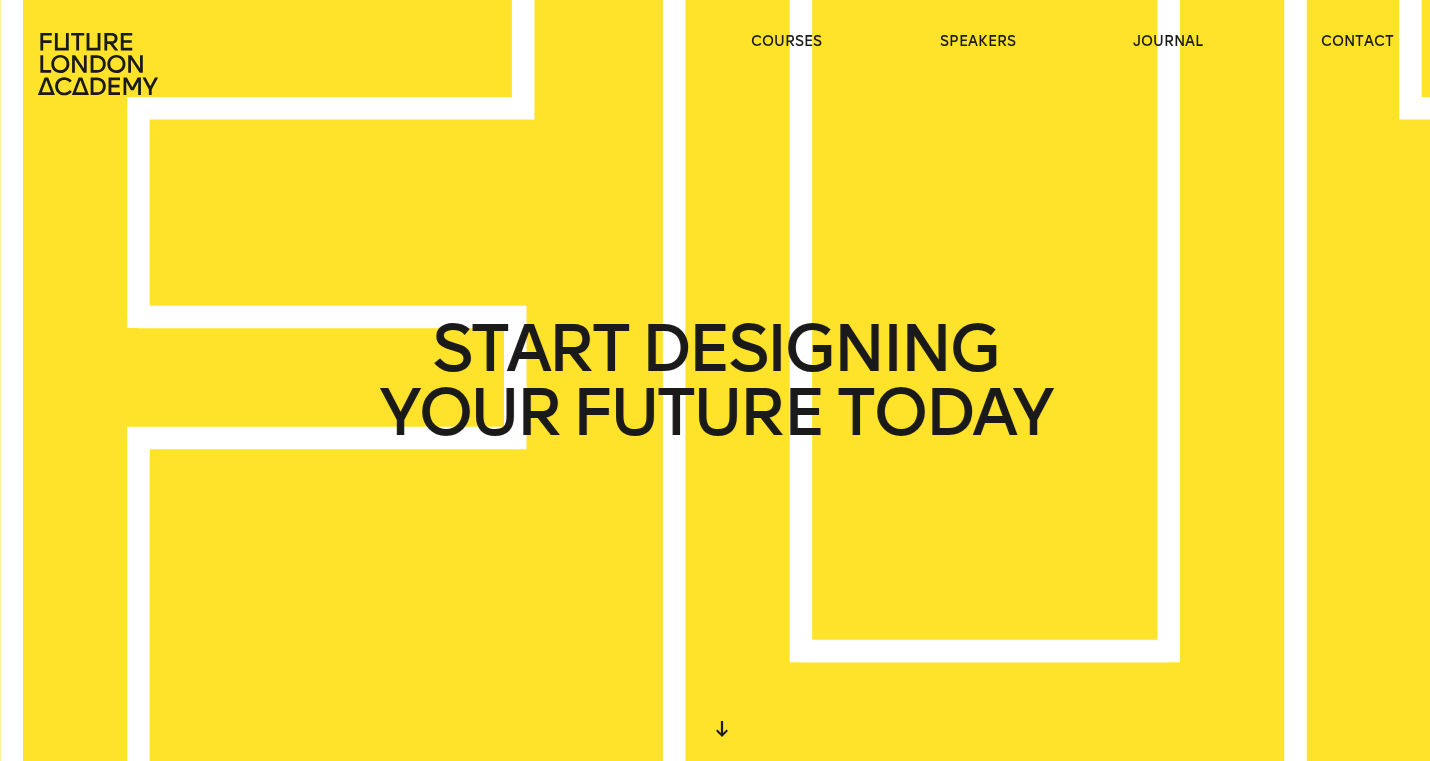 scroll, scrollTop: 0, scrollLeft: 0, axis: both 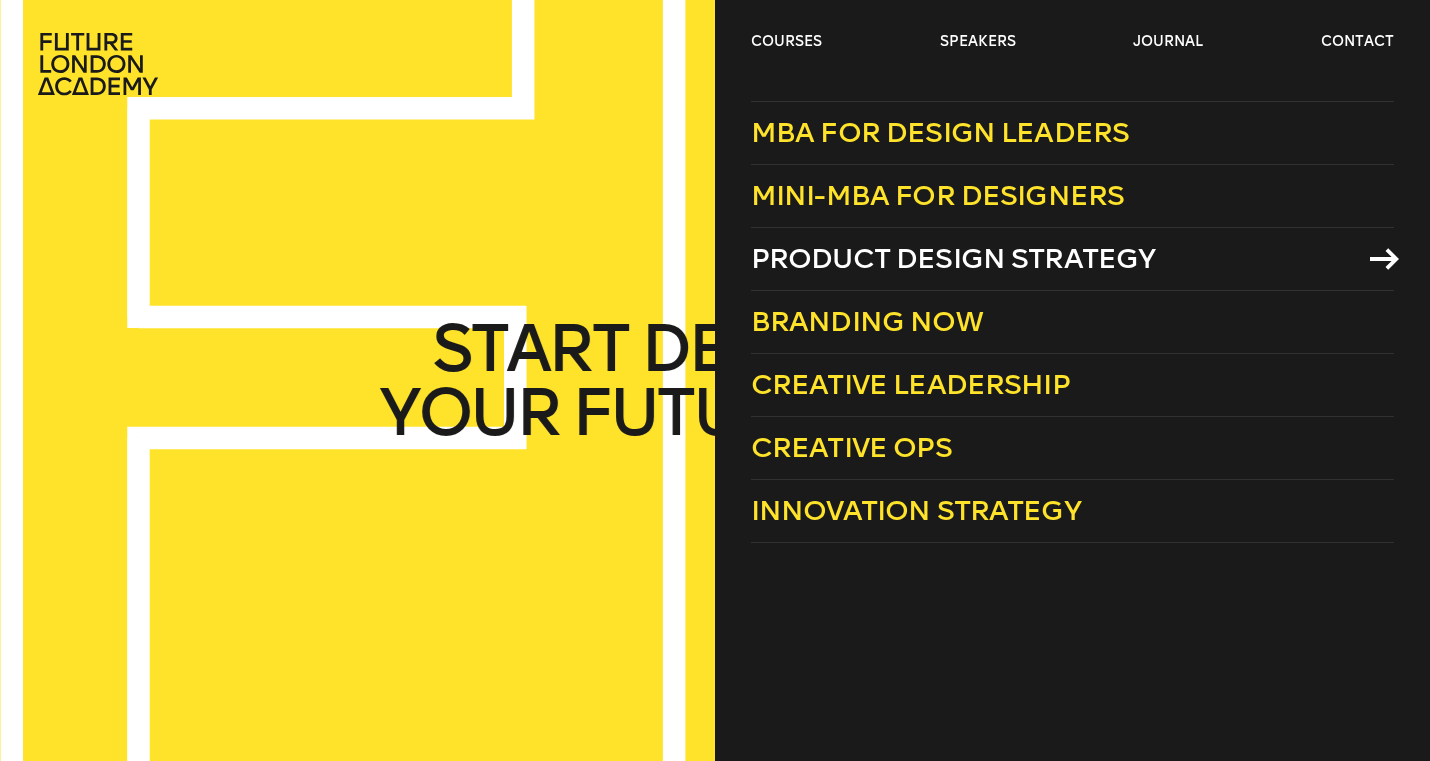 click on "Product Design Strategy" at bounding box center (953, 258) 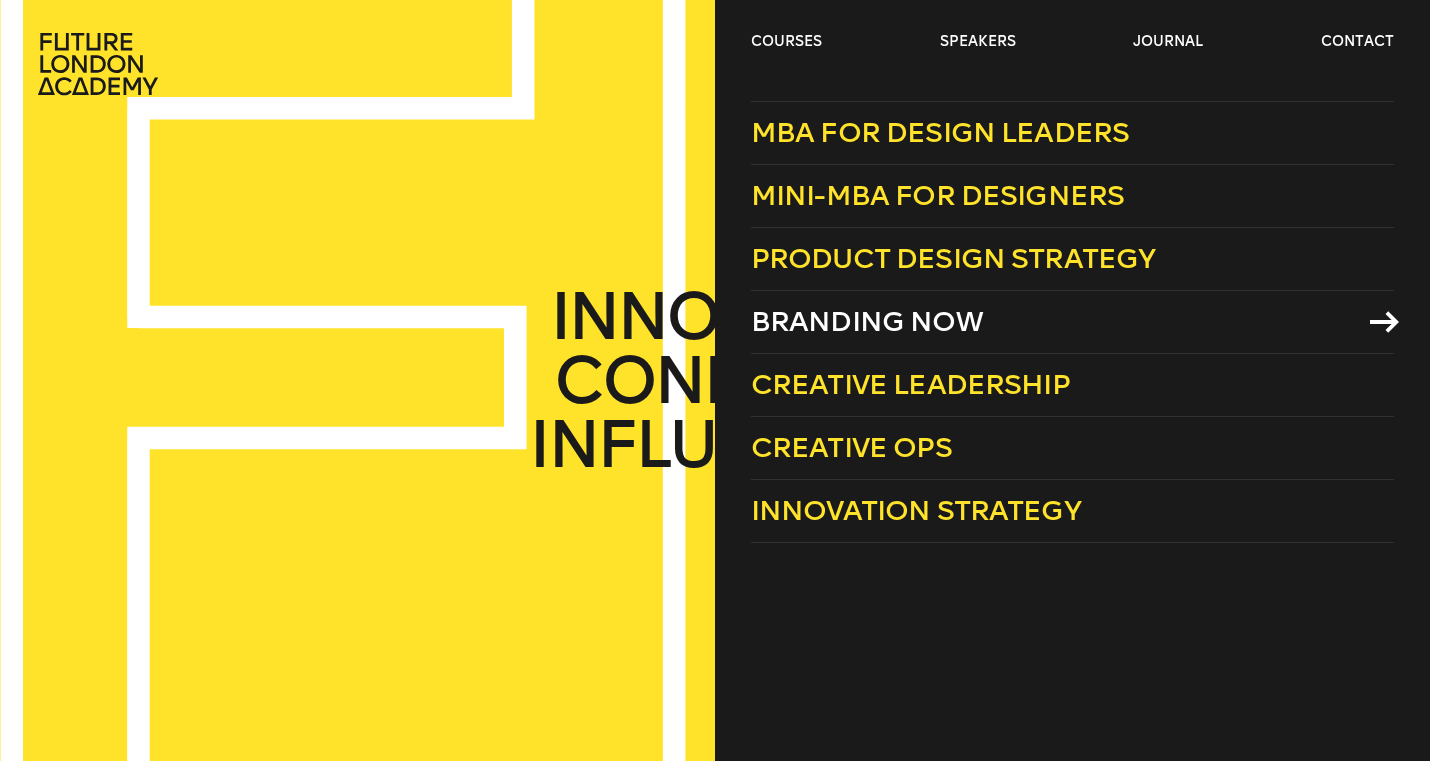 click on "Branding Now" at bounding box center [867, 321] 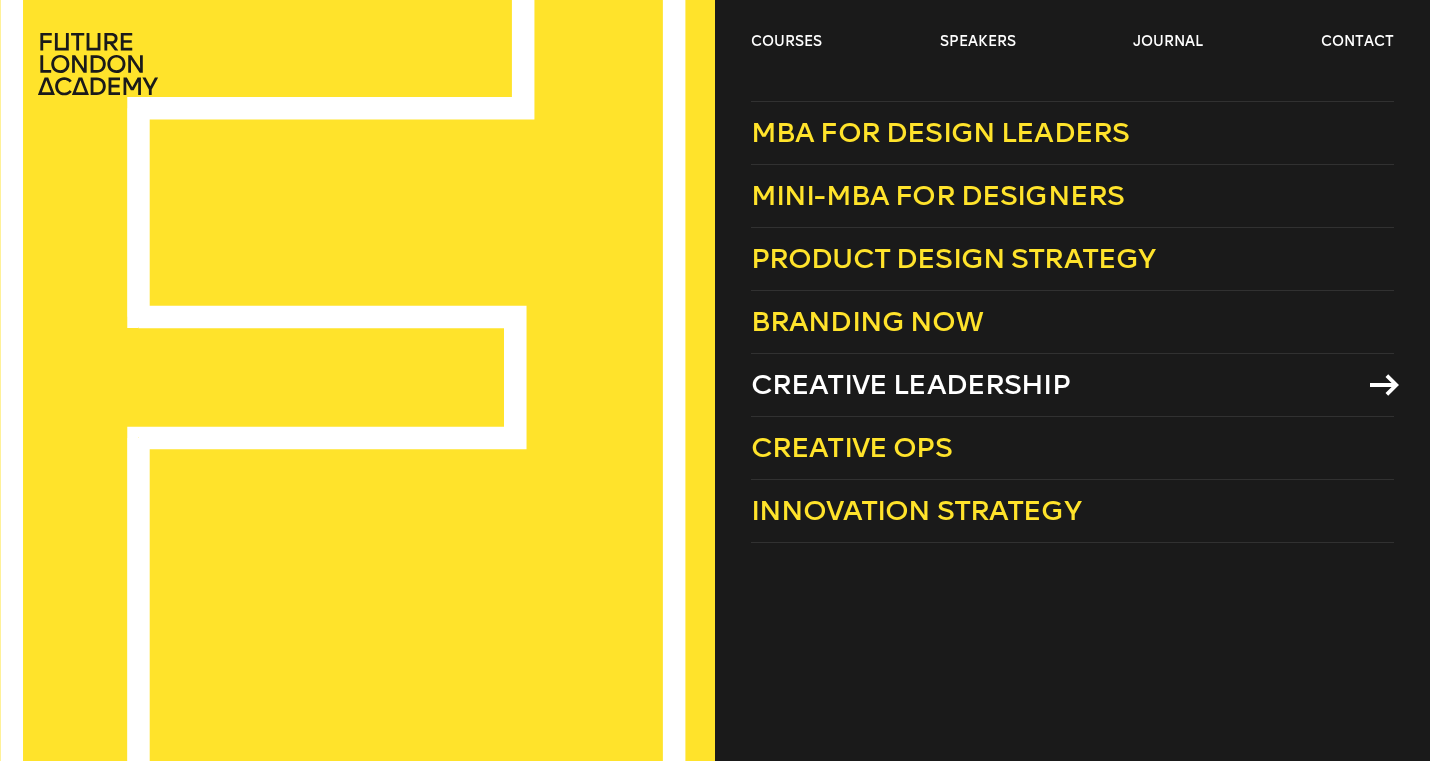 click on "Creative Leadership" at bounding box center [910, 384] 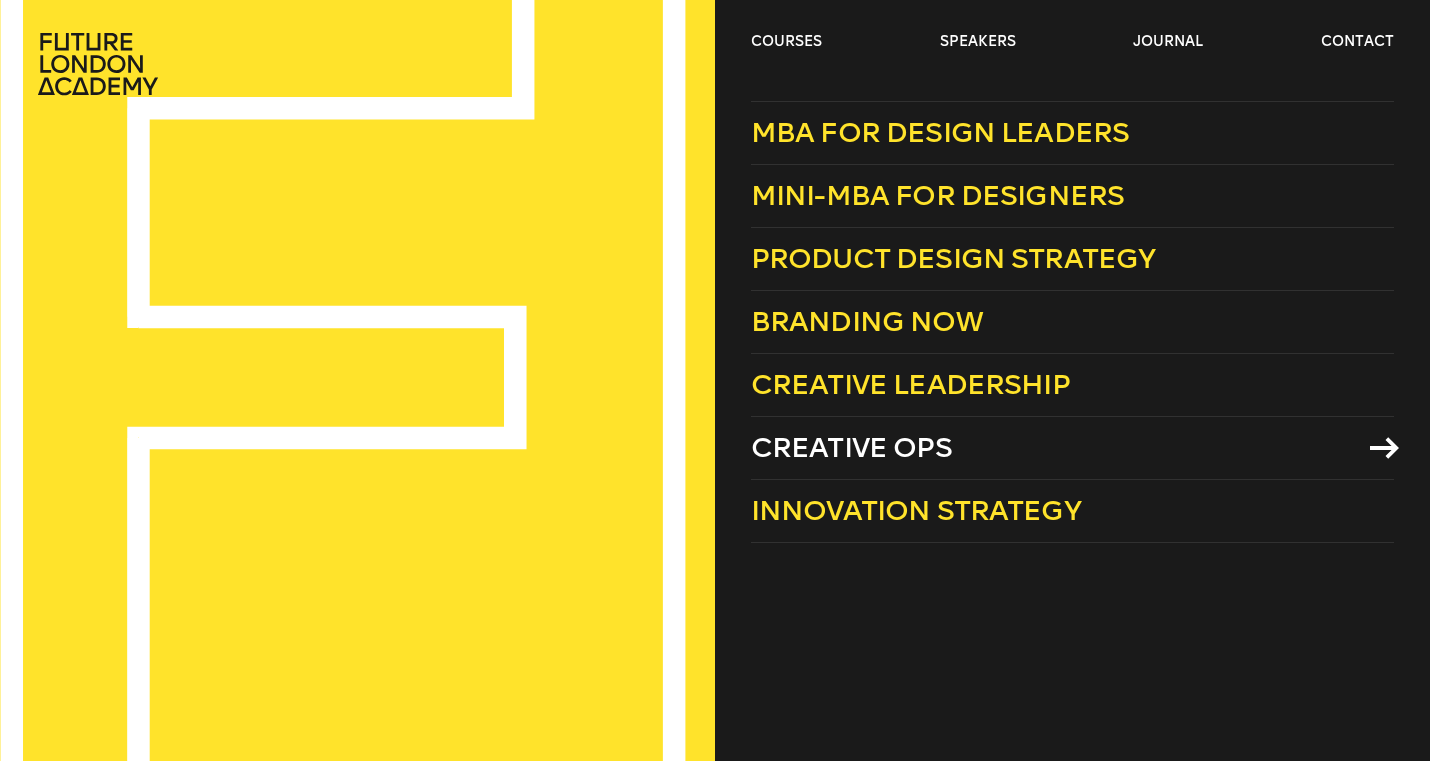 click on "Creative Ops" at bounding box center (1073, 448) 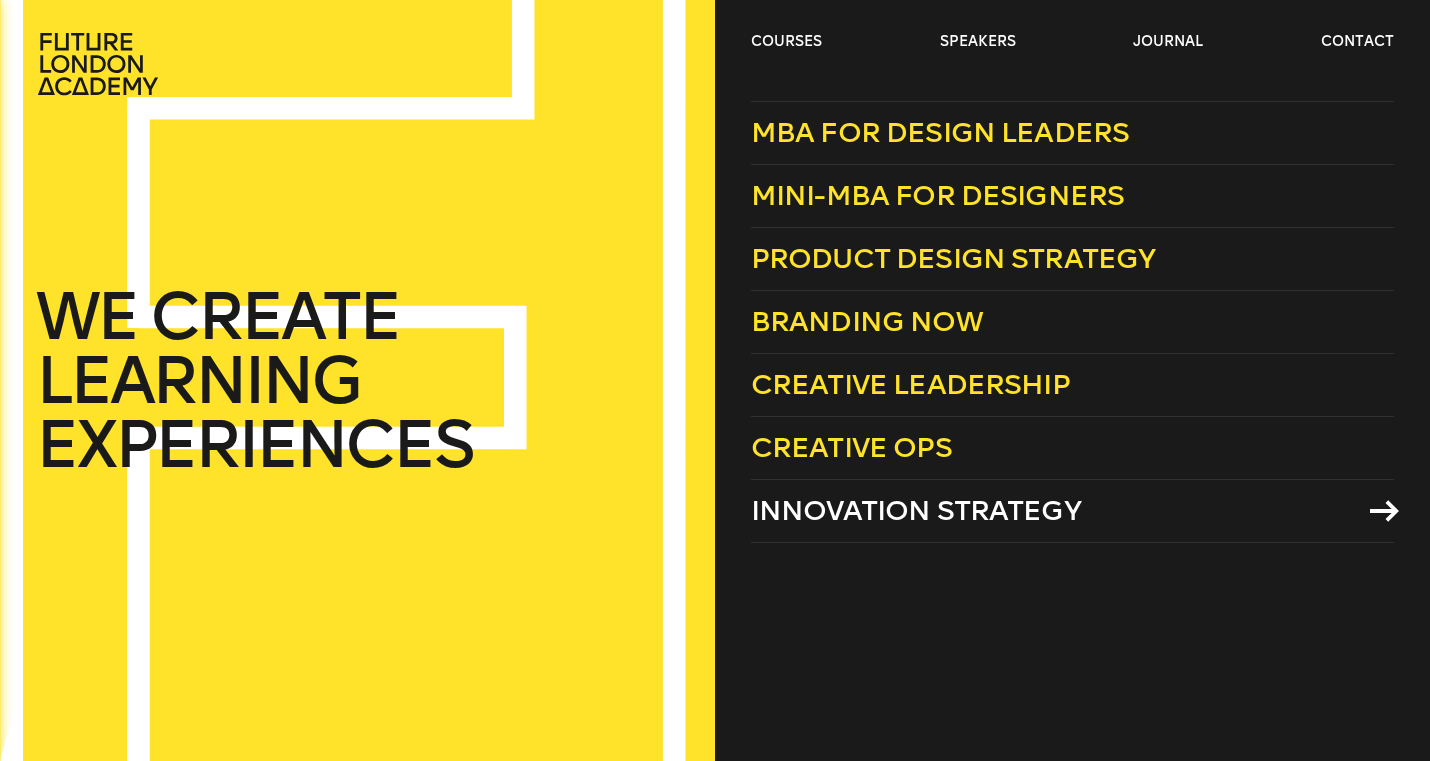 click on "Innovation Strategy" at bounding box center [916, 510] 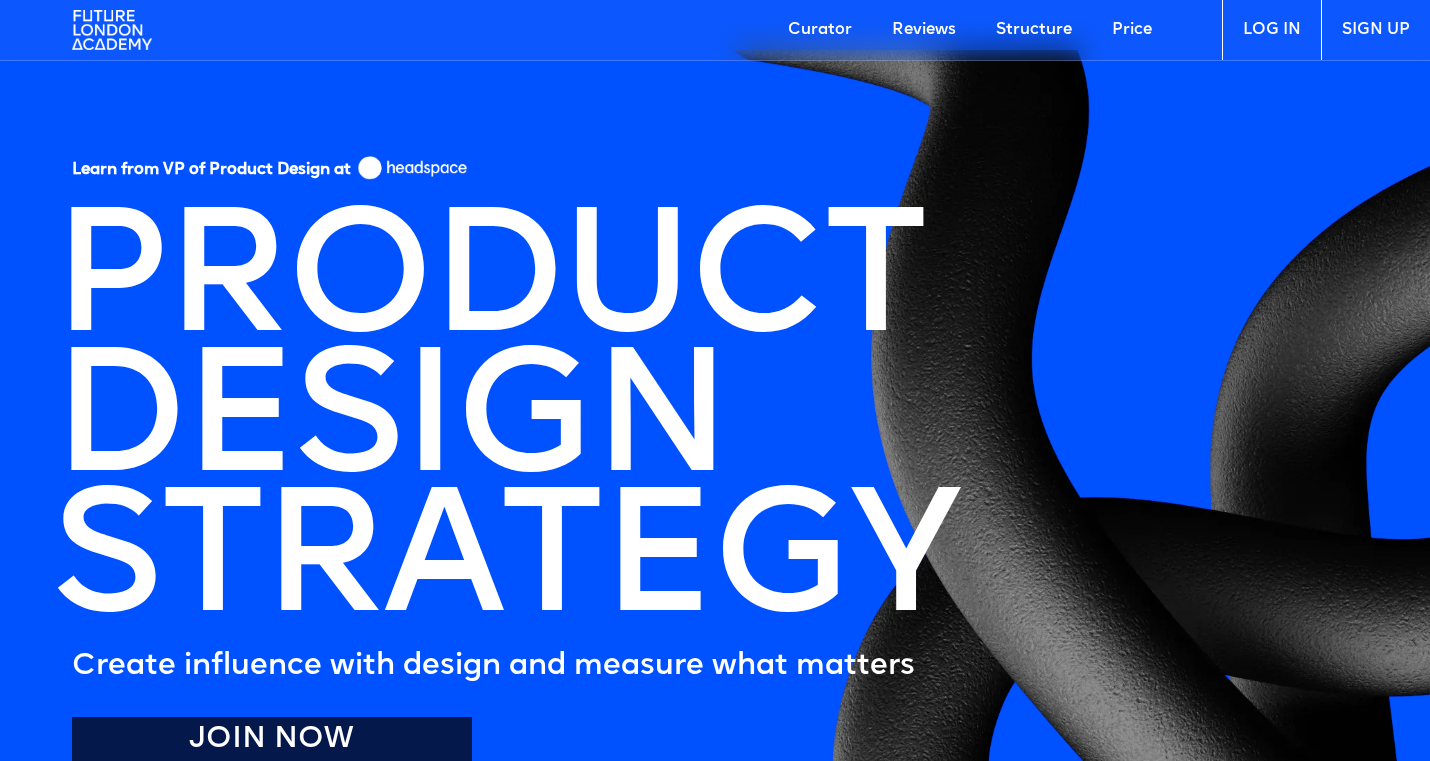 scroll, scrollTop: 0, scrollLeft: 0, axis: both 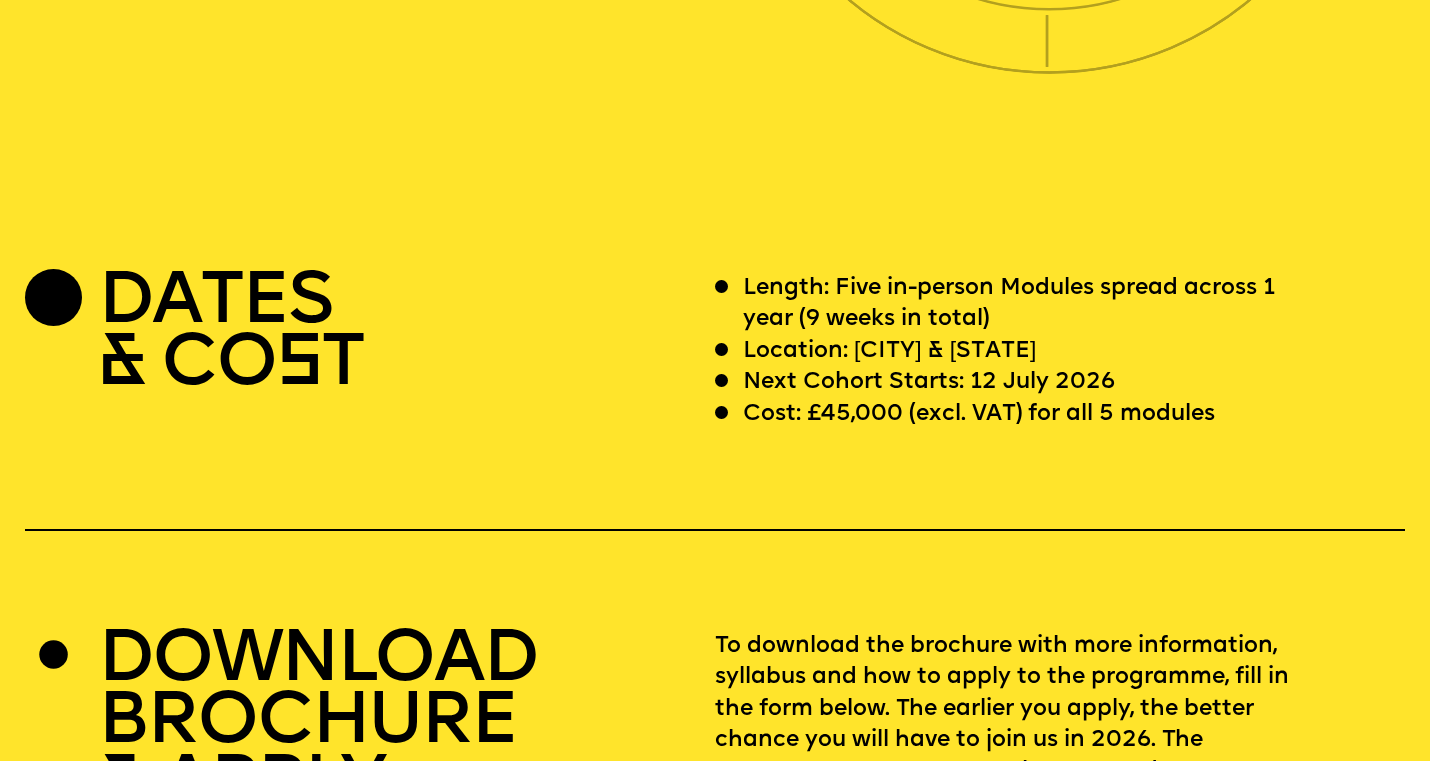 click on "DATES & CO S T Length: Five in-person Modules spread across 1 year (9 weeks in total) Location: [CITY] & [STATE] Next Cohort Starts: 12 July 2026 Cost: £45,000 (excl. VAT) for all 5 modules DOWNLOAD  BROCHURE  & APPLY To download the brochure with more information, syllabus and how to apply to the programme, fill in the form below. The earlier you apply, the better chance you will have to join us in 2026. The programme starts on 12 July 2026 and costs £45,000 (excl. VAT) for all 5 modules. If you have any questions, email  [EMAIL]" at bounding box center (715, 540) 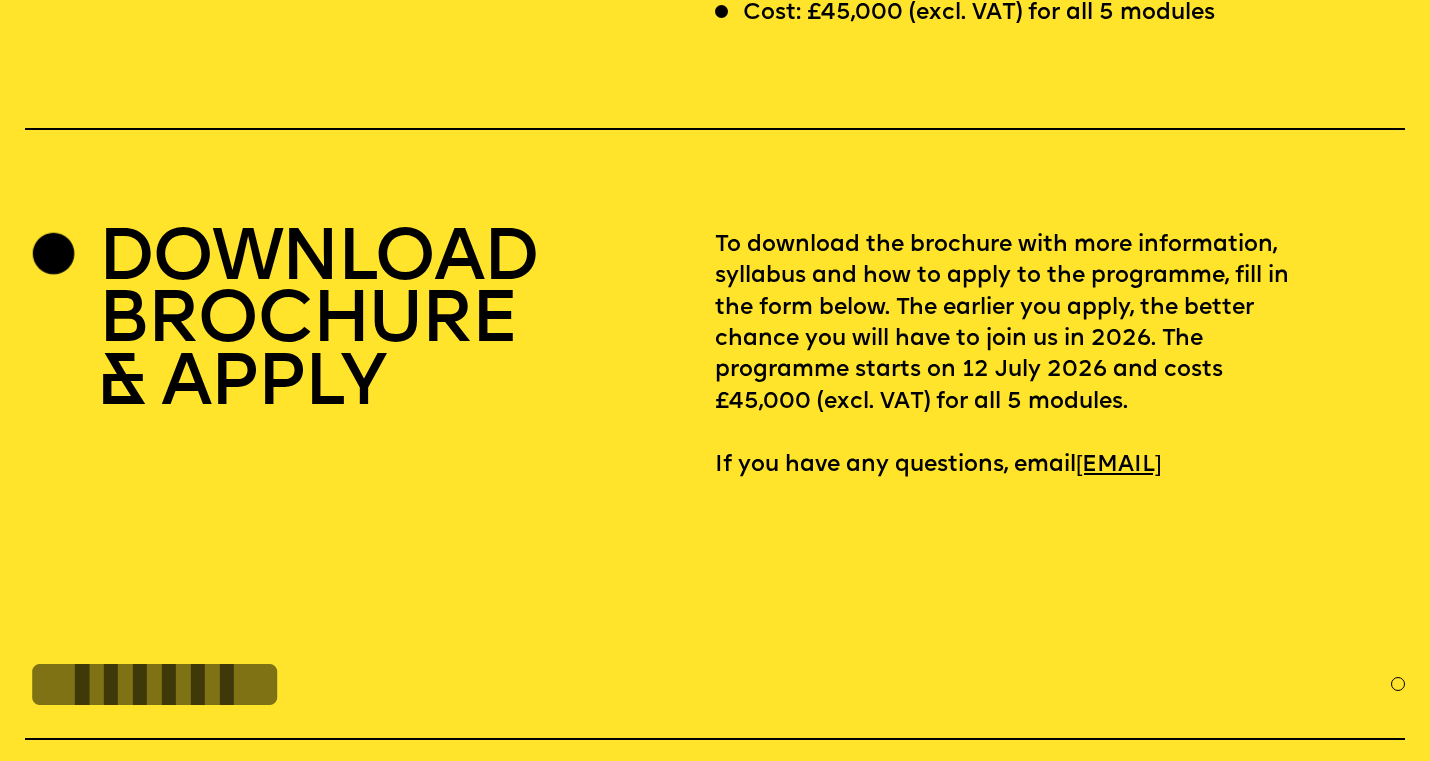 scroll, scrollTop: 5967, scrollLeft: 0, axis: vertical 